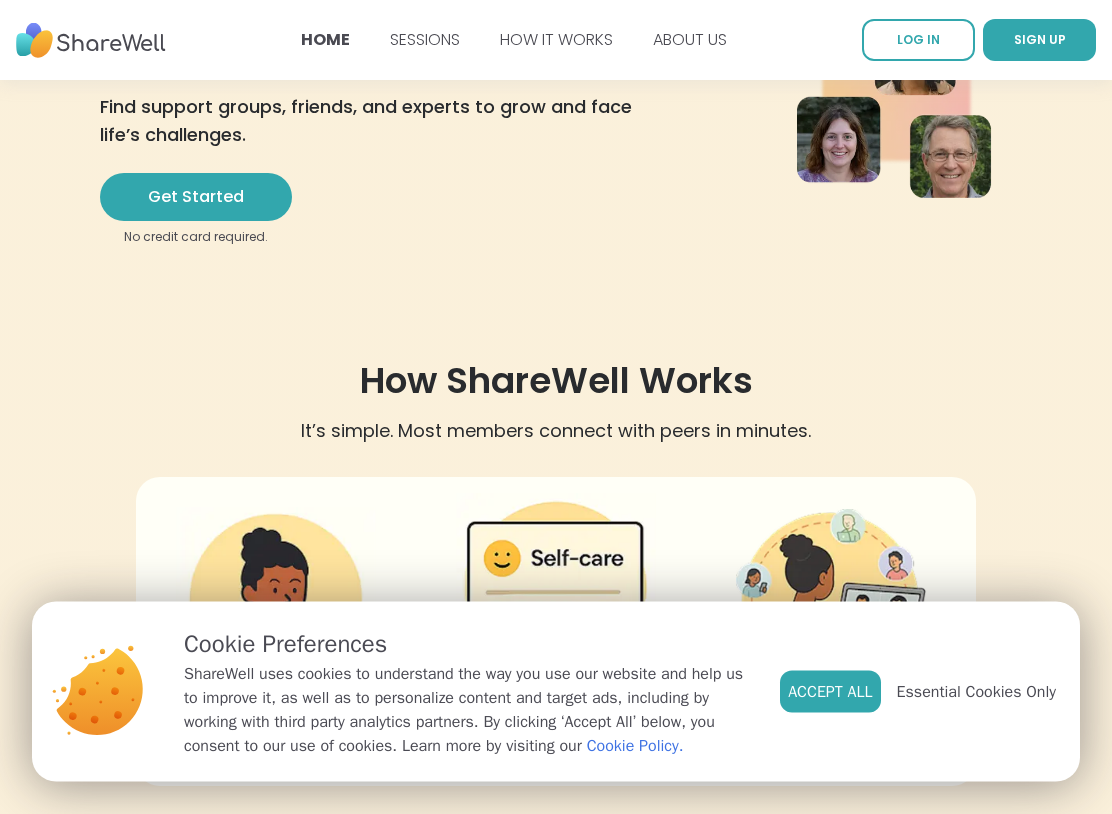 scroll, scrollTop: 204, scrollLeft: 0, axis: vertical 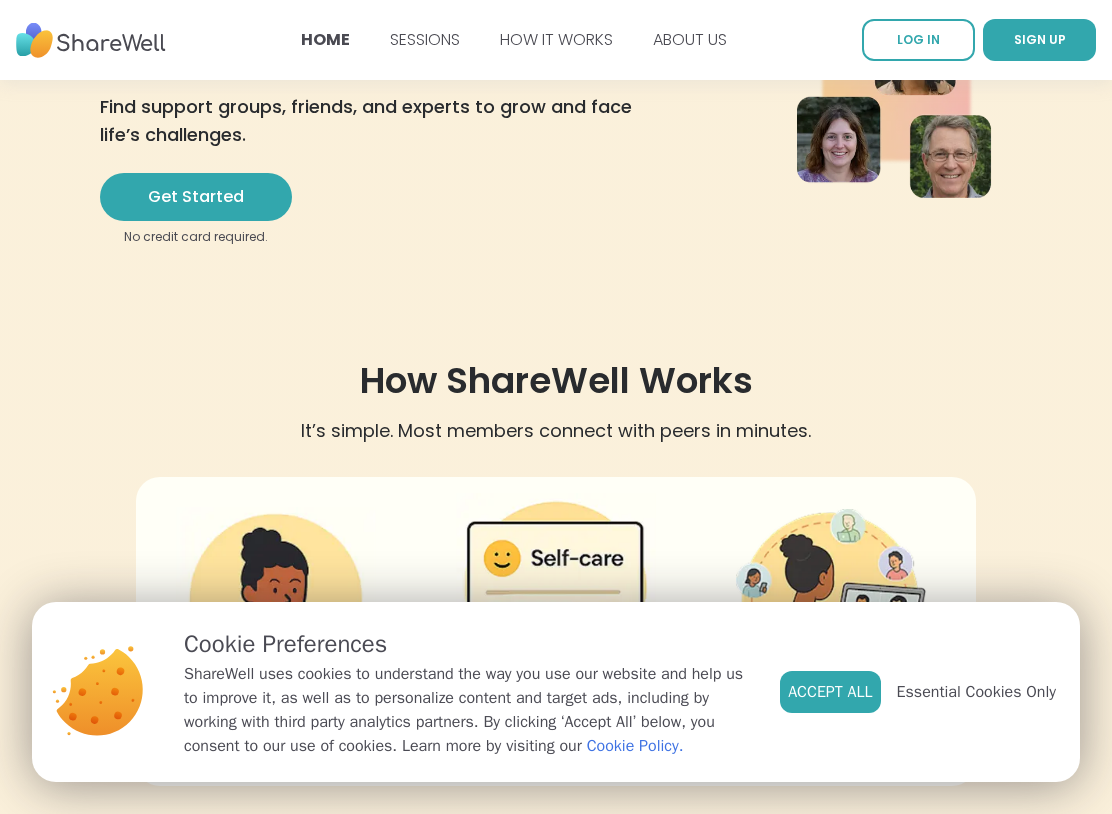 click on "Get Started" at bounding box center (196, 197) 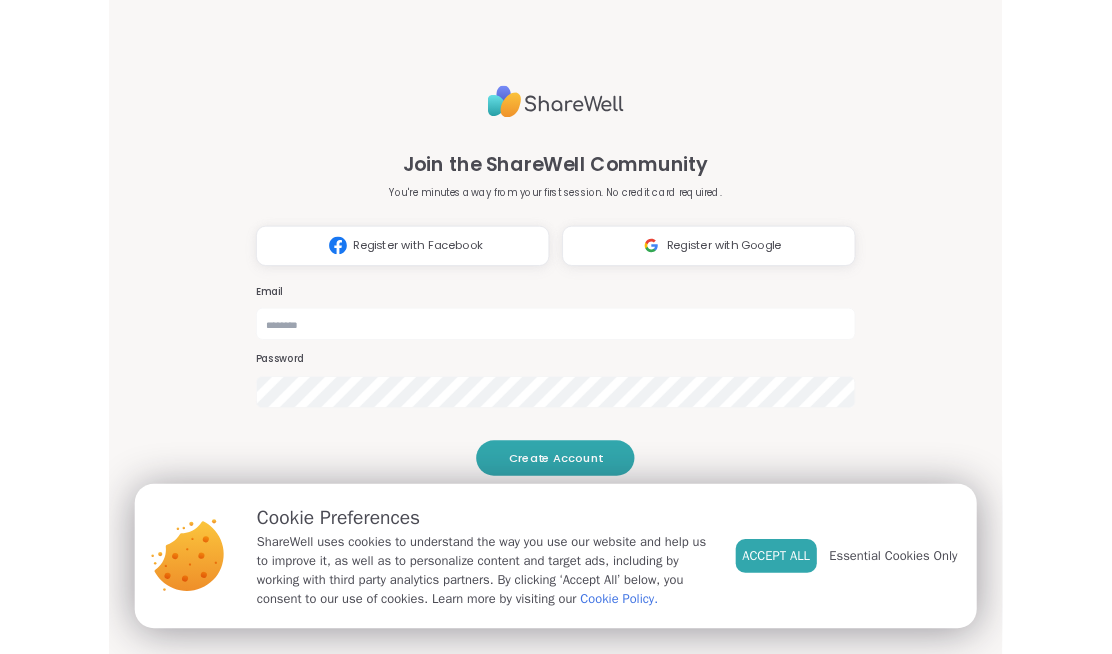 scroll, scrollTop: 0, scrollLeft: 0, axis: both 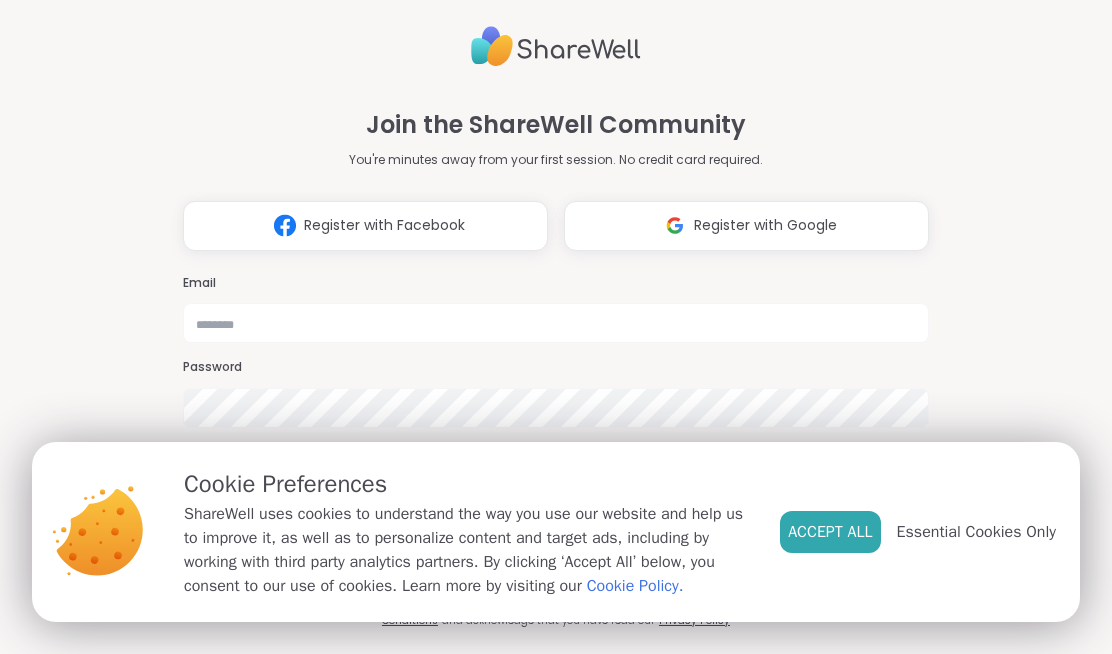 click on "Register with Google" at bounding box center [746, 226] 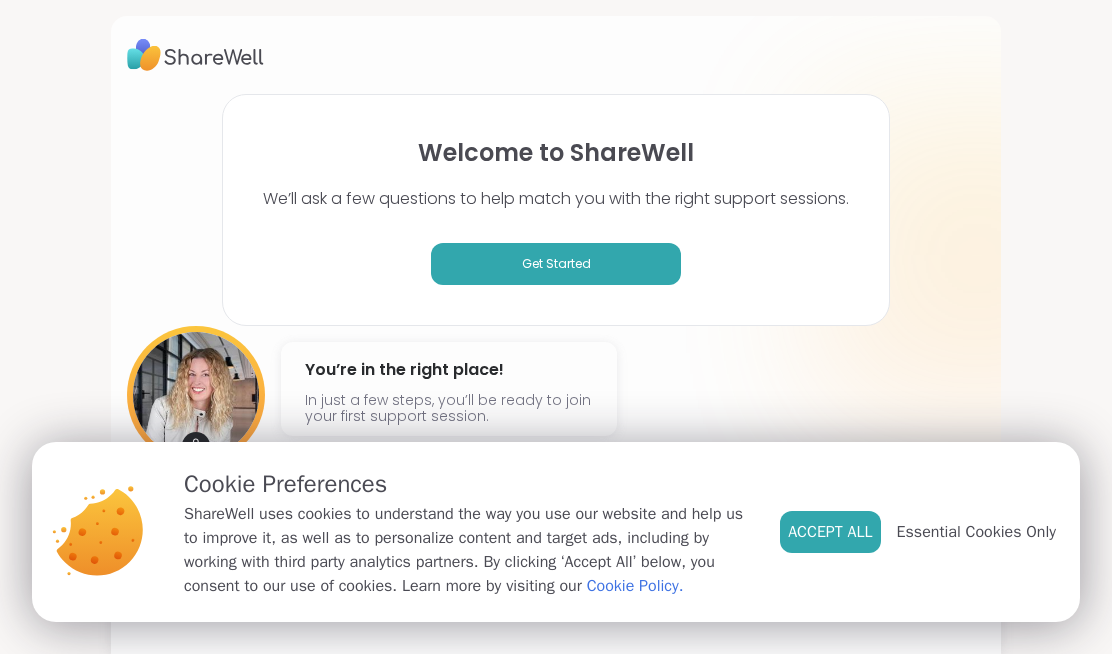 click on "Essential Cookies Only" at bounding box center [976, 532] 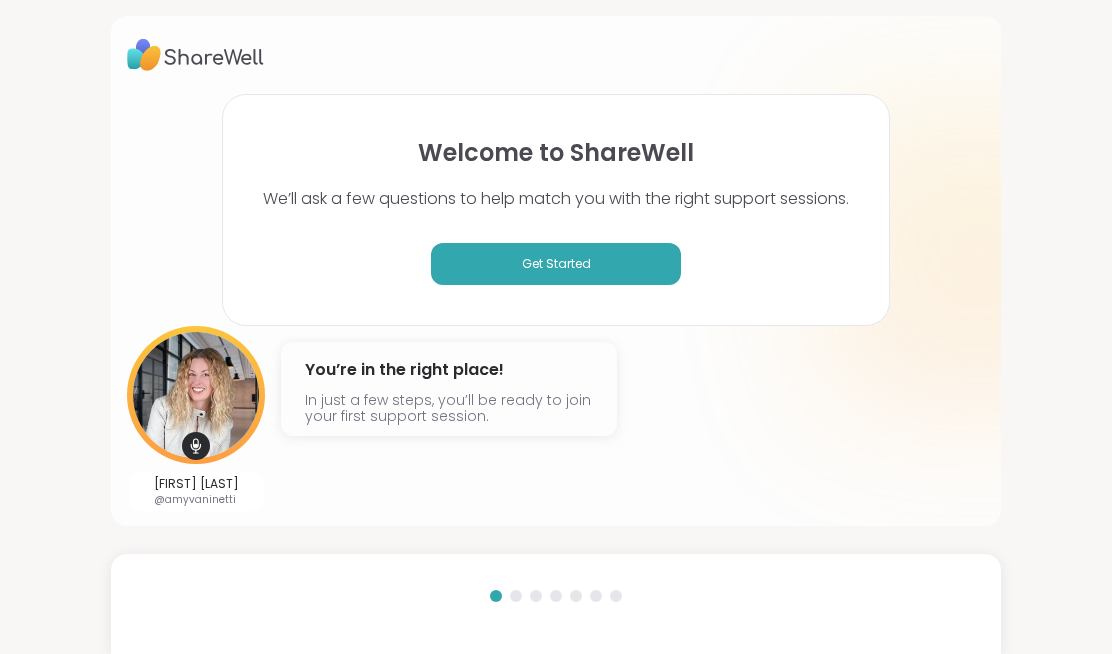click on "Get Started" at bounding box center (556, 264) 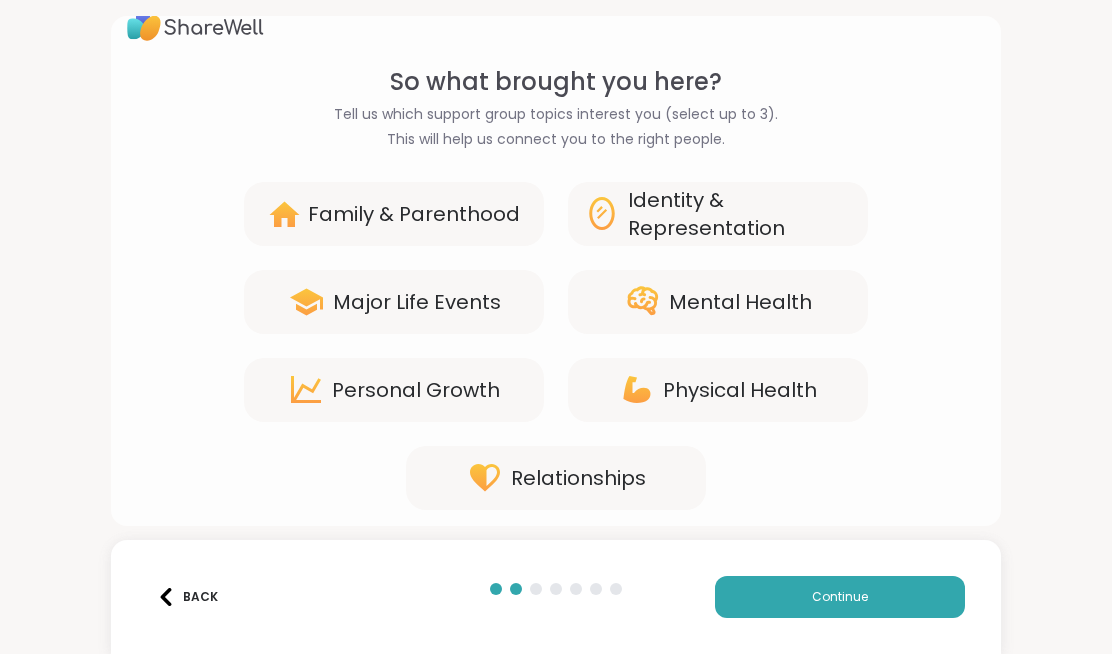 scroll, scrollTop: 30, scrollLeft: 0, axis: vertical 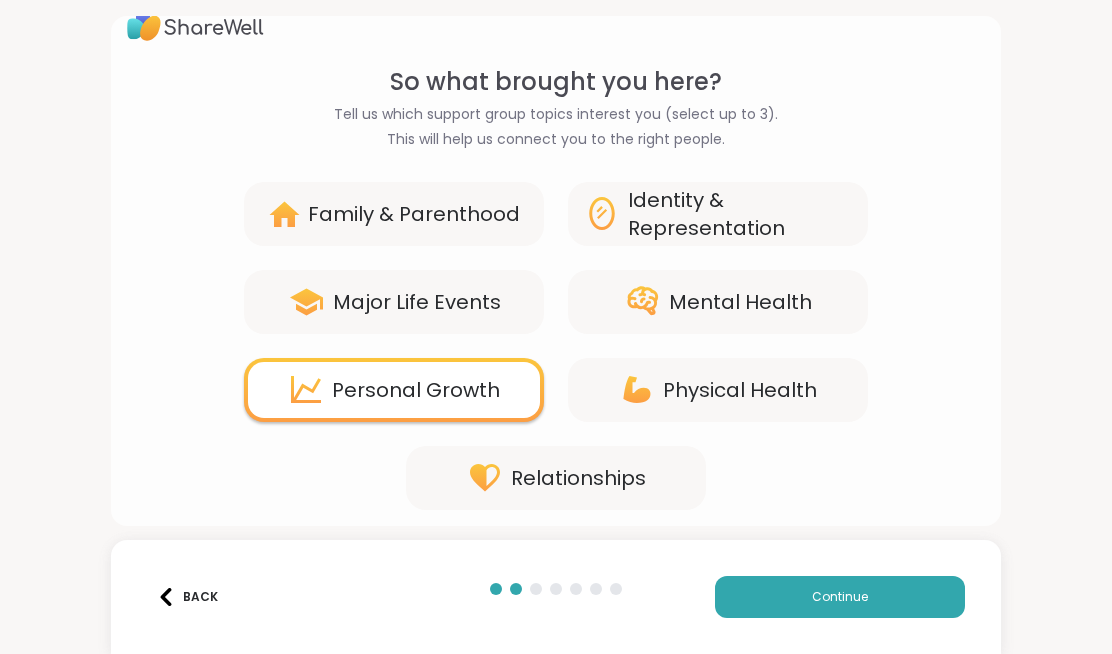 click on "Continue" at bounding box center [840, 597] 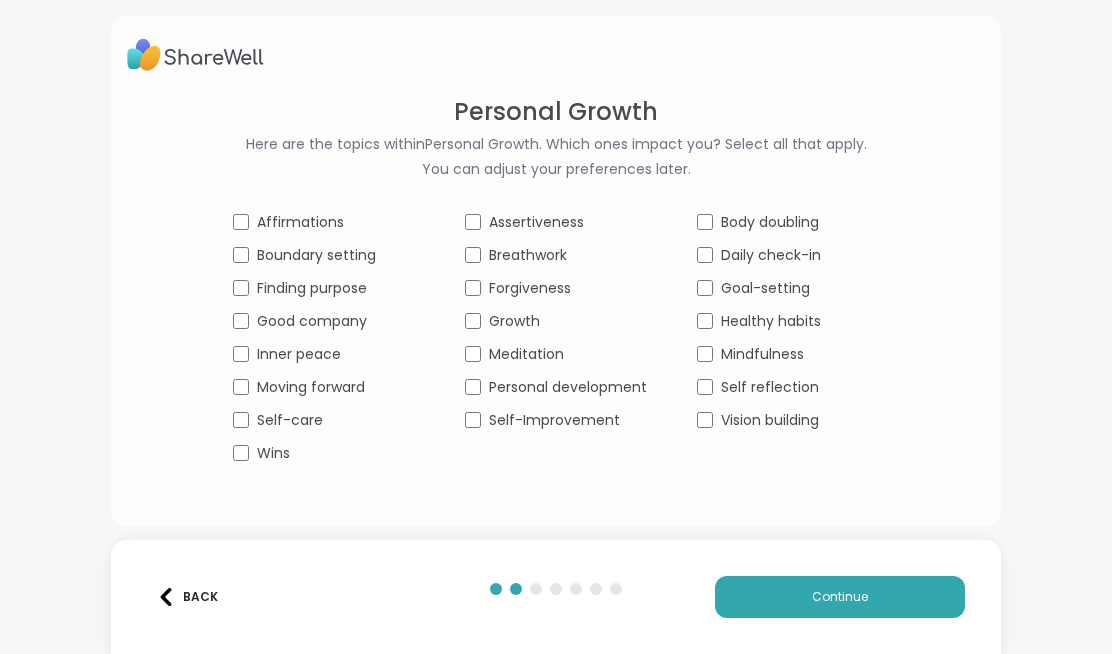 click on "Personal development" at bounding box center (556, 387) 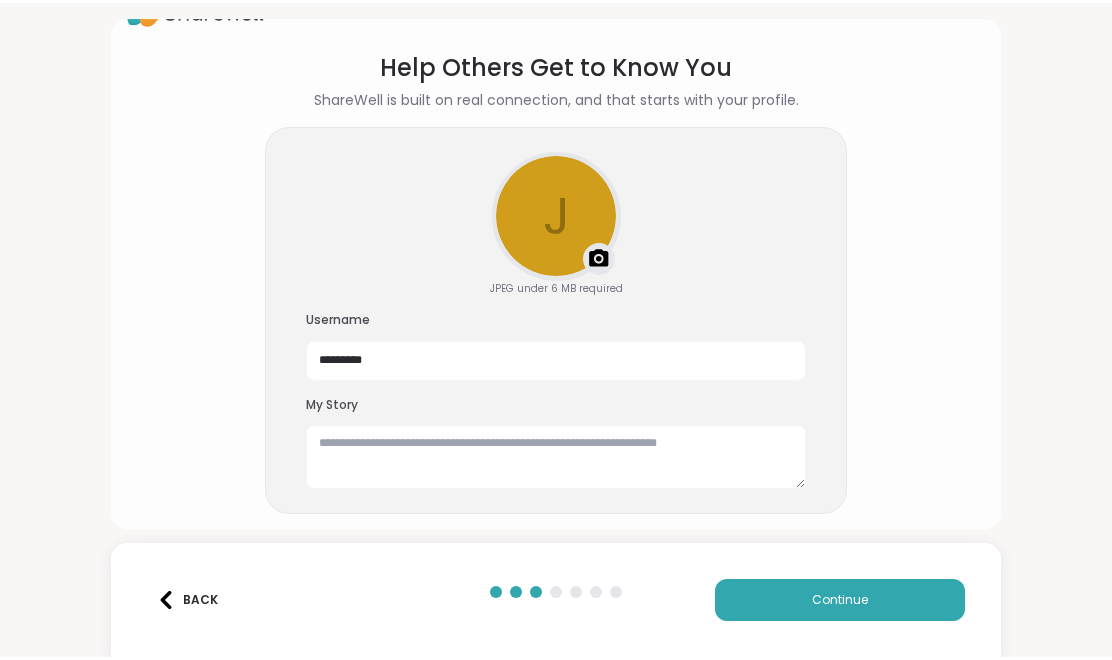 scroll, scrollTop: 50, scrollLeft: 0, axis: vertical 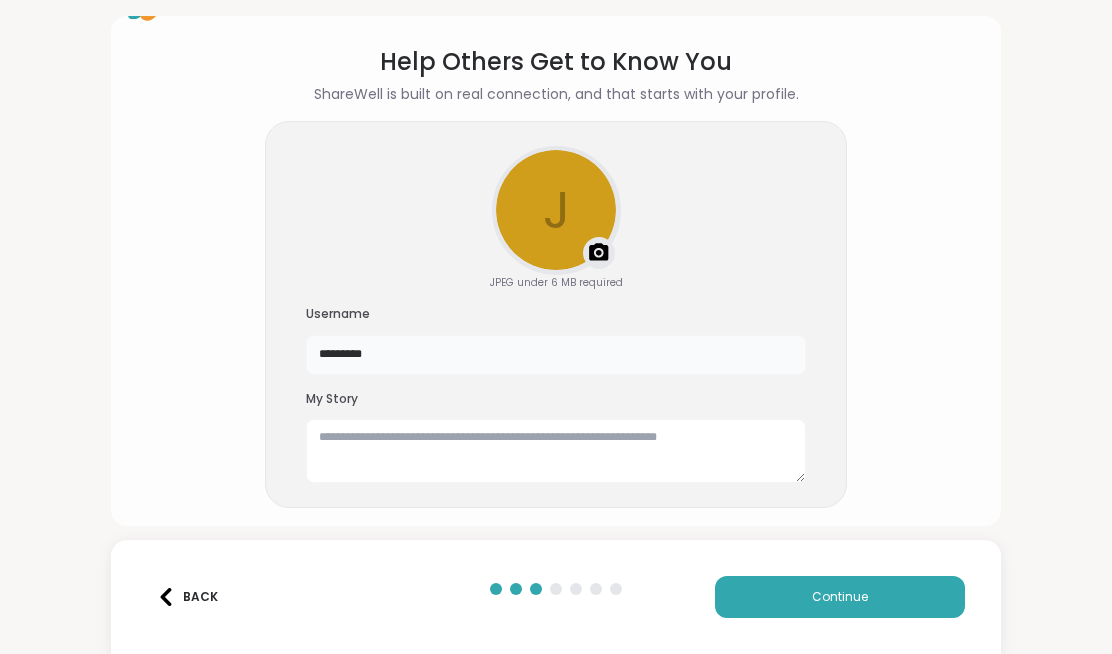 click on "*********" at bounding box center (556, 355) 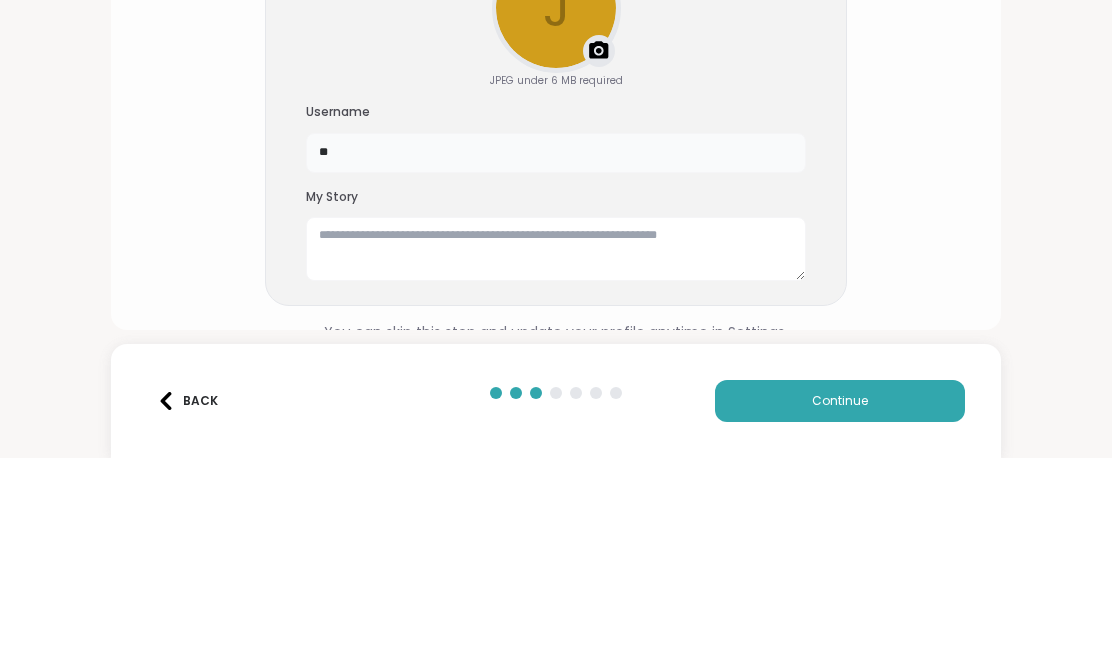 type on "*" 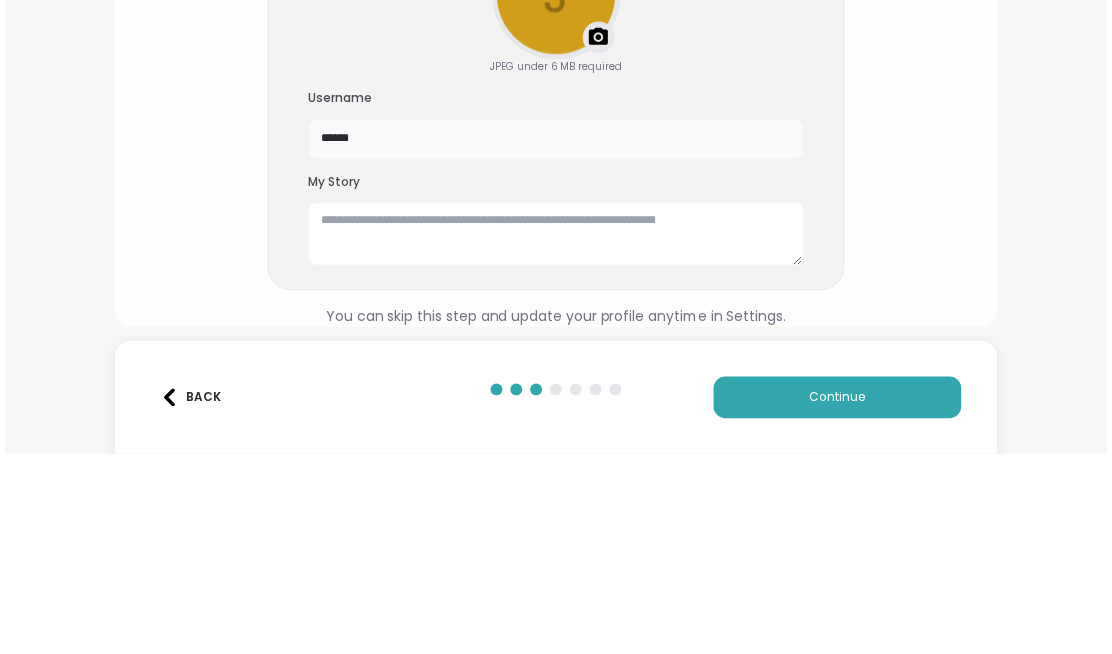scroll, scrollTop: 62, scrollLeft: 0, axis: vertical 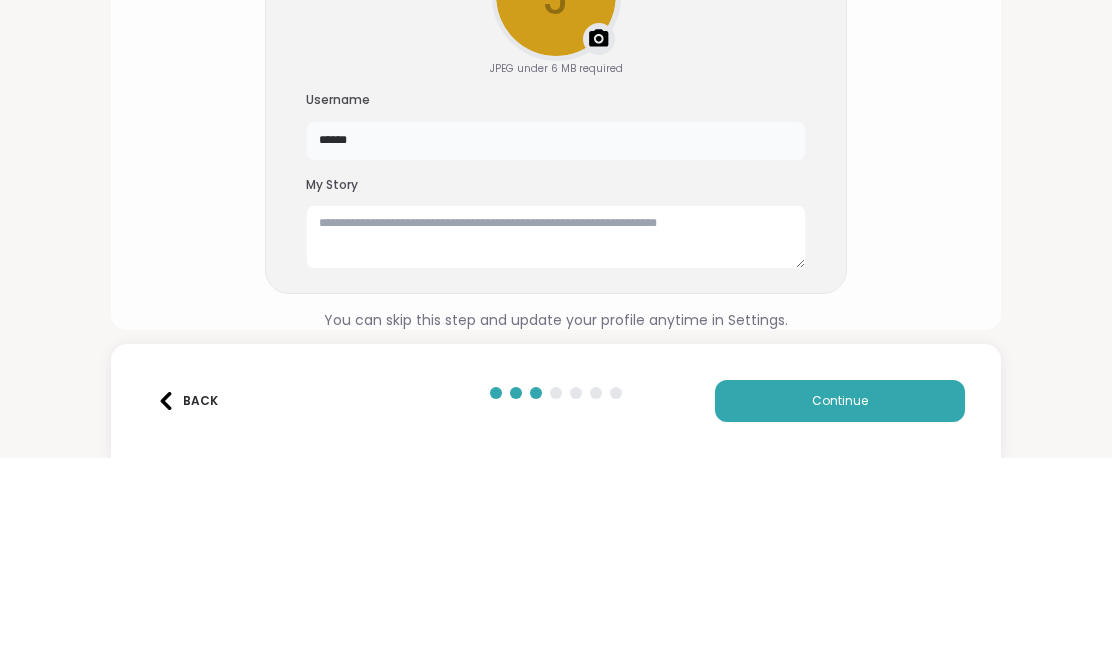 type on "*****" 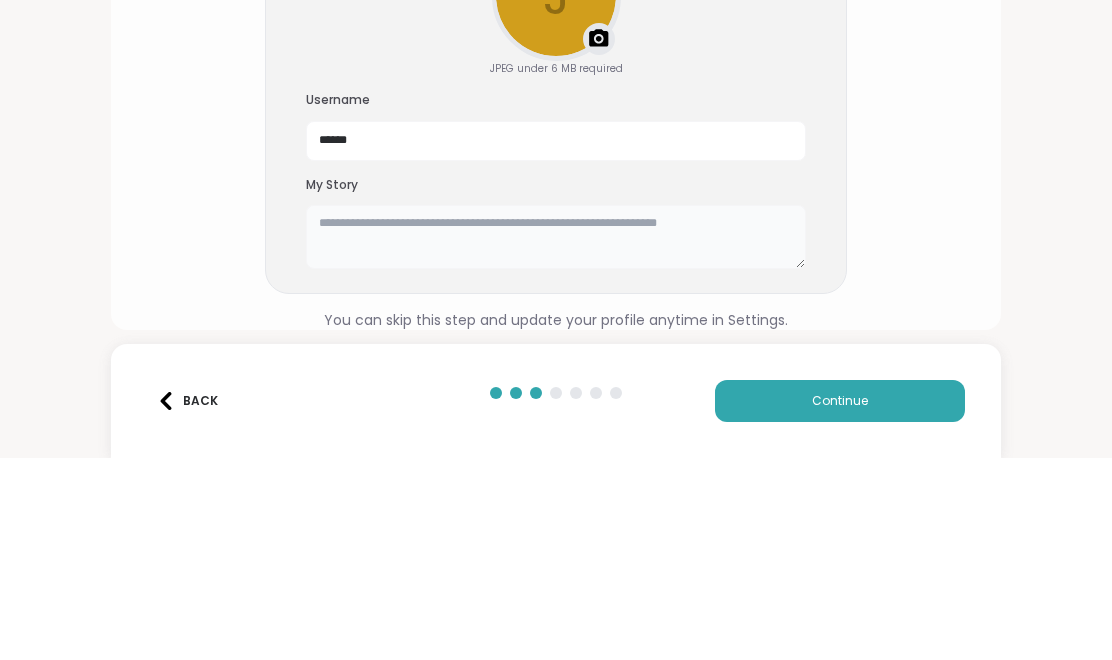 click at bounding box center (556, 439) 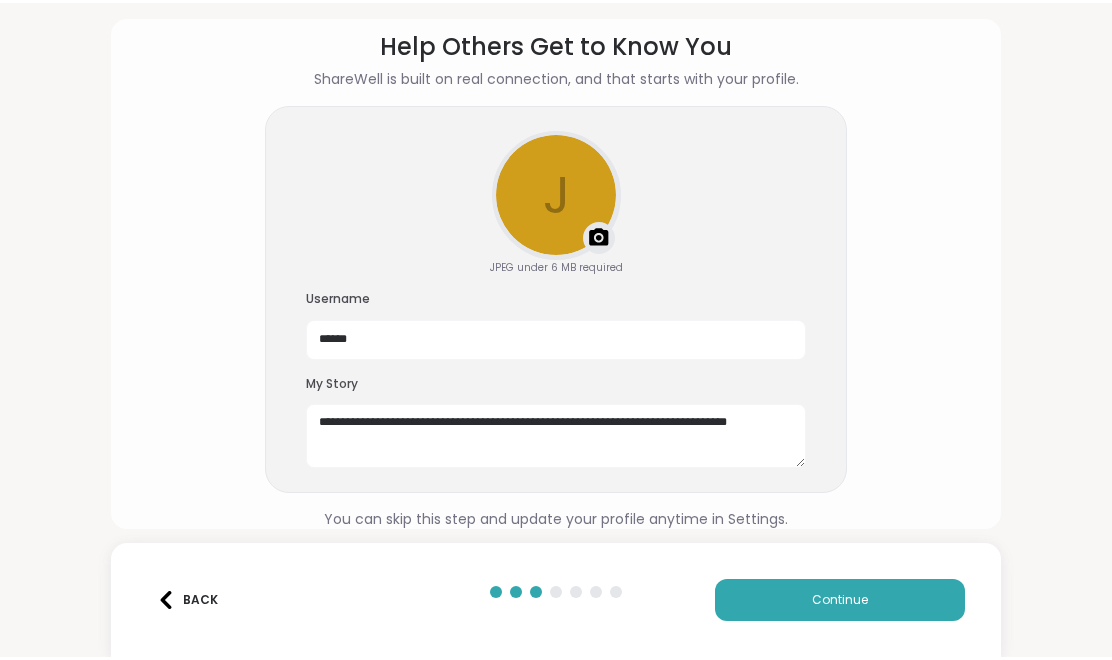 scroll, scrollTop: 68, scrollLeft: 0, axis: vertical 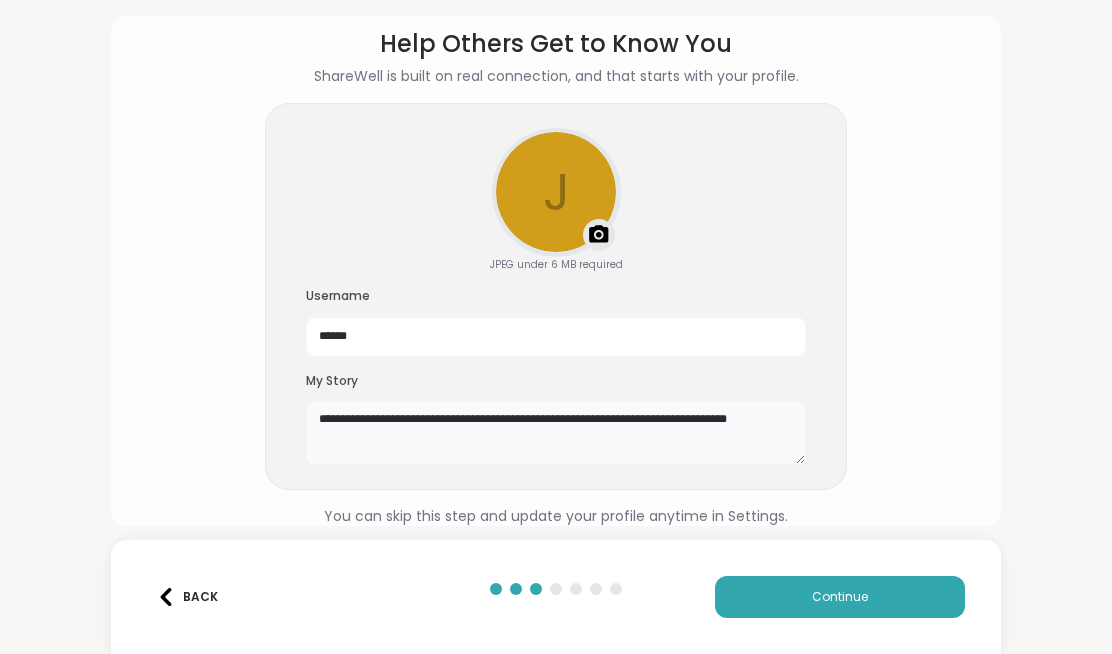 type on "**********" 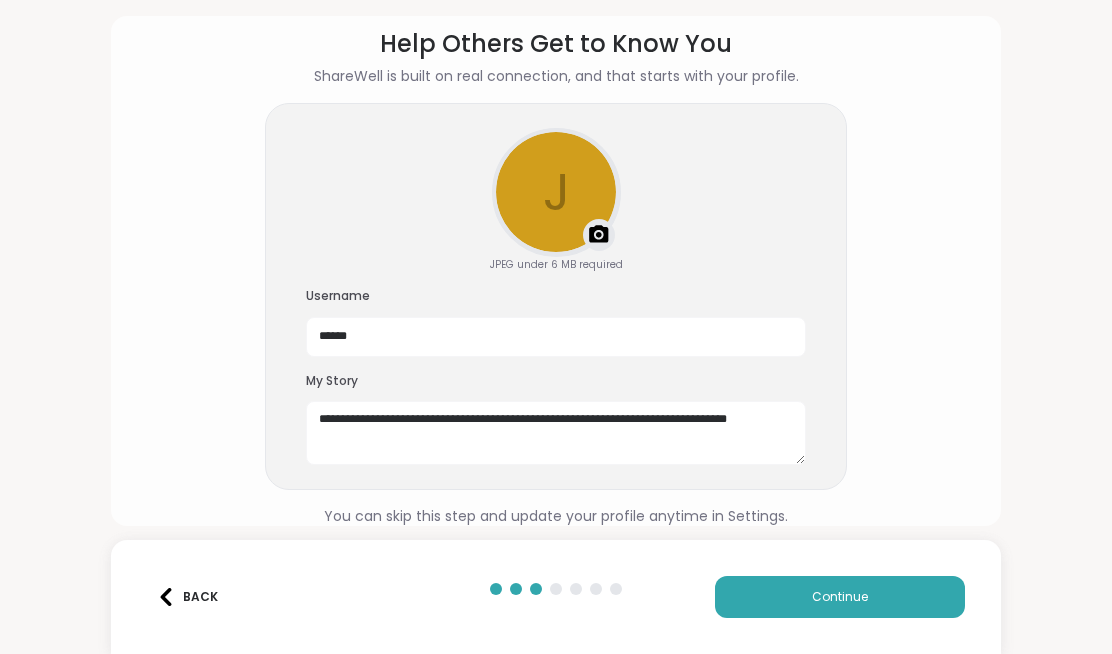 click on "Continue" at bounding box center [840, 597] 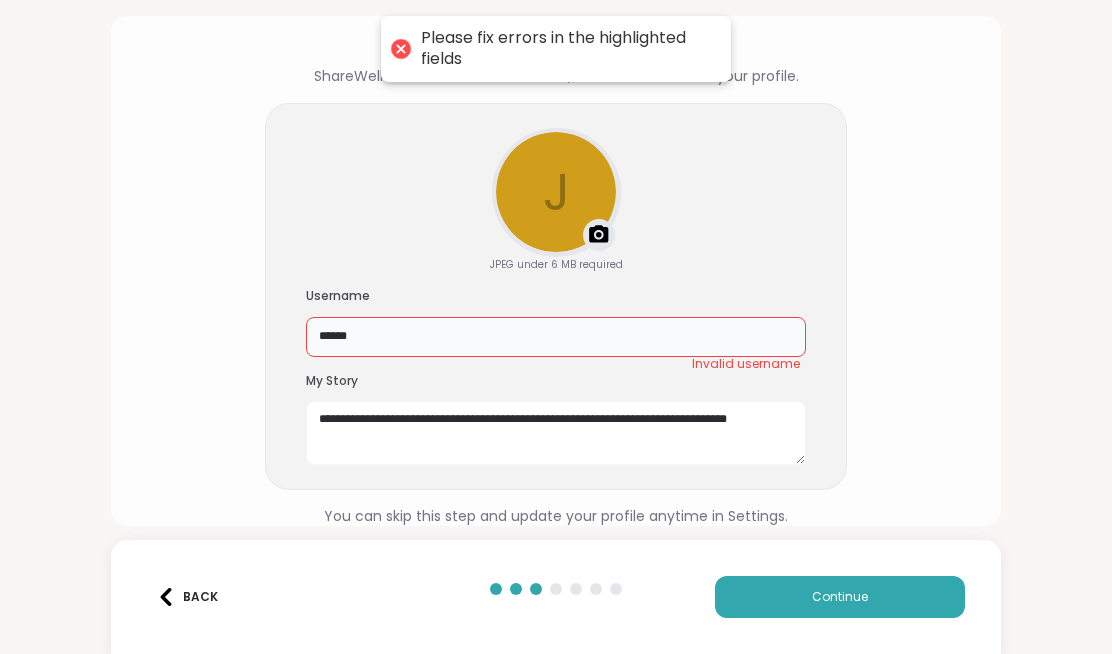 click on "*****" at bounding box center [556, 337] 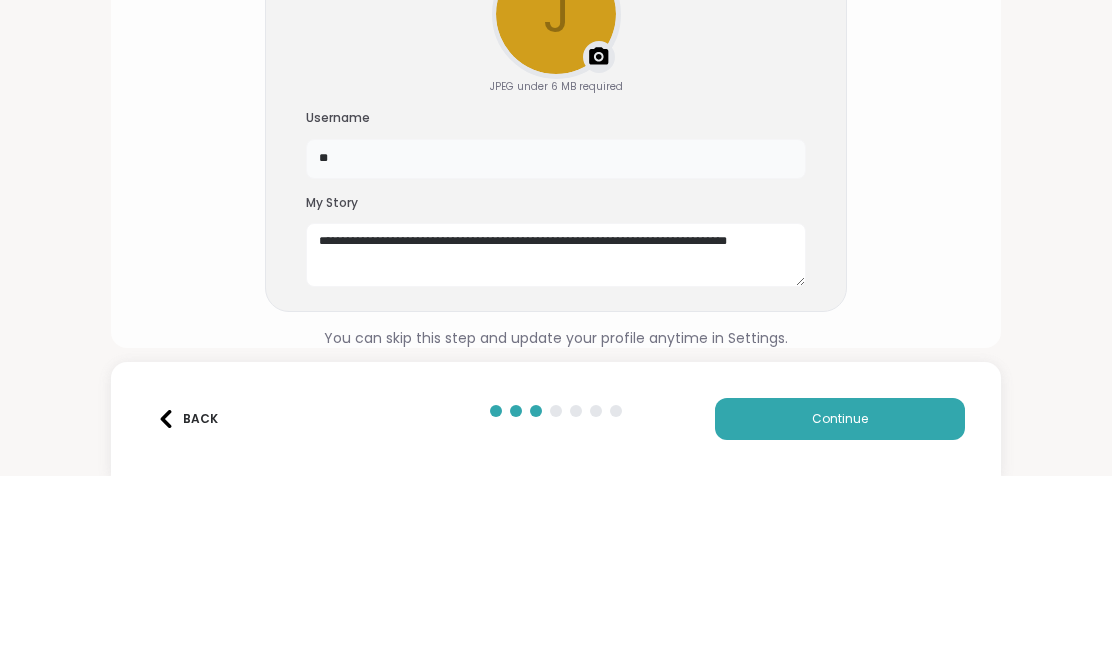 type on "*" 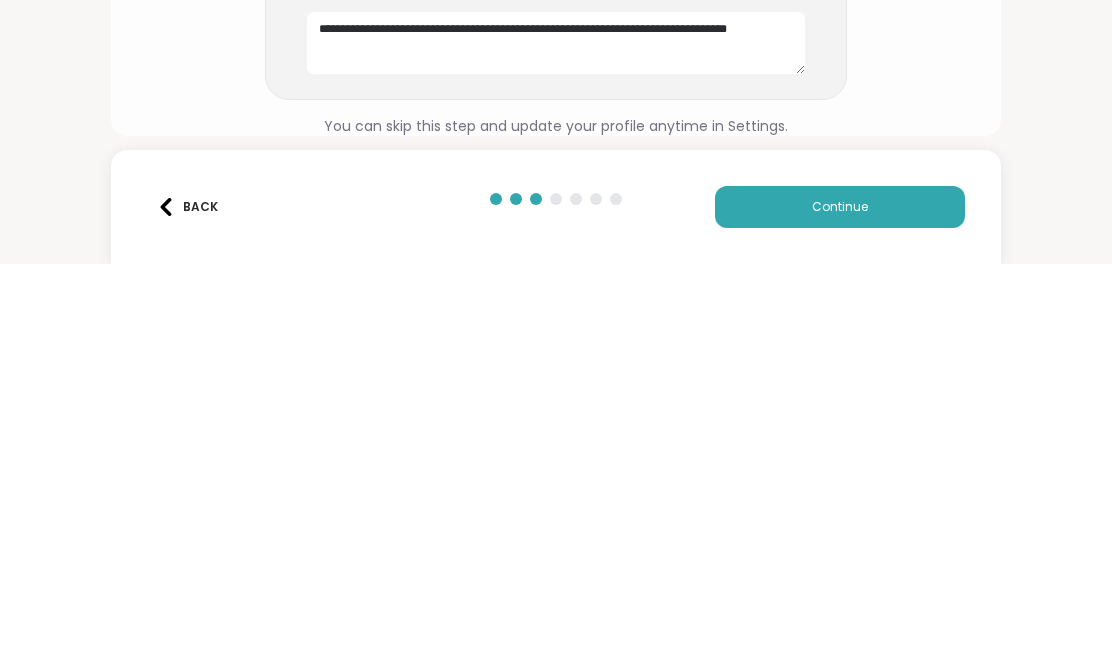 type on "**********" 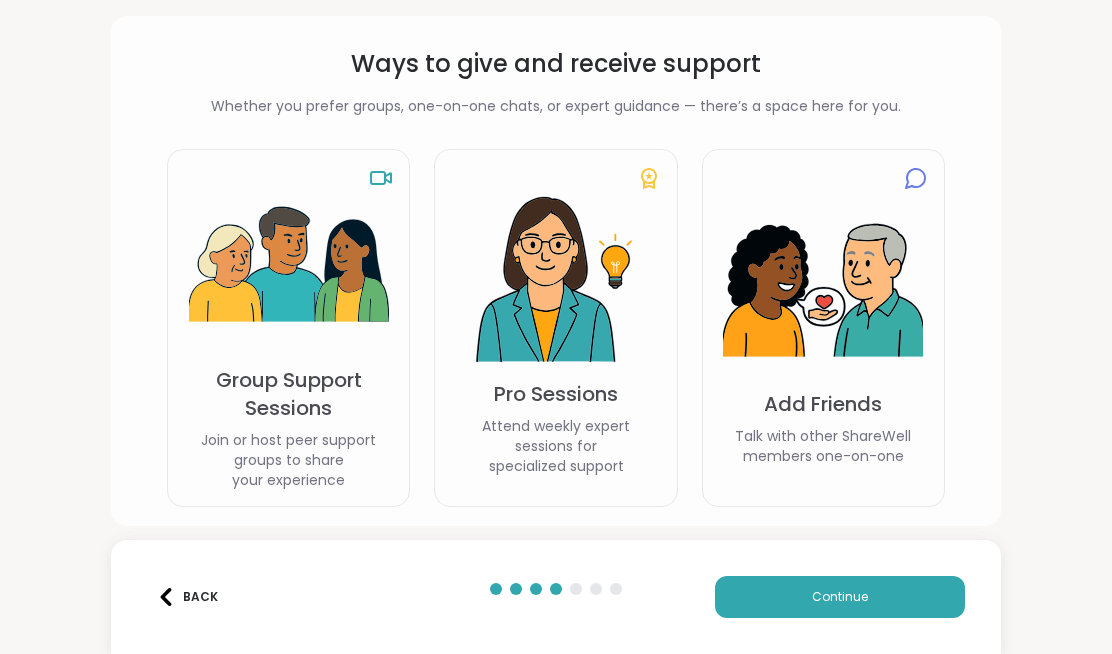 click at bounding box center [823, 290] 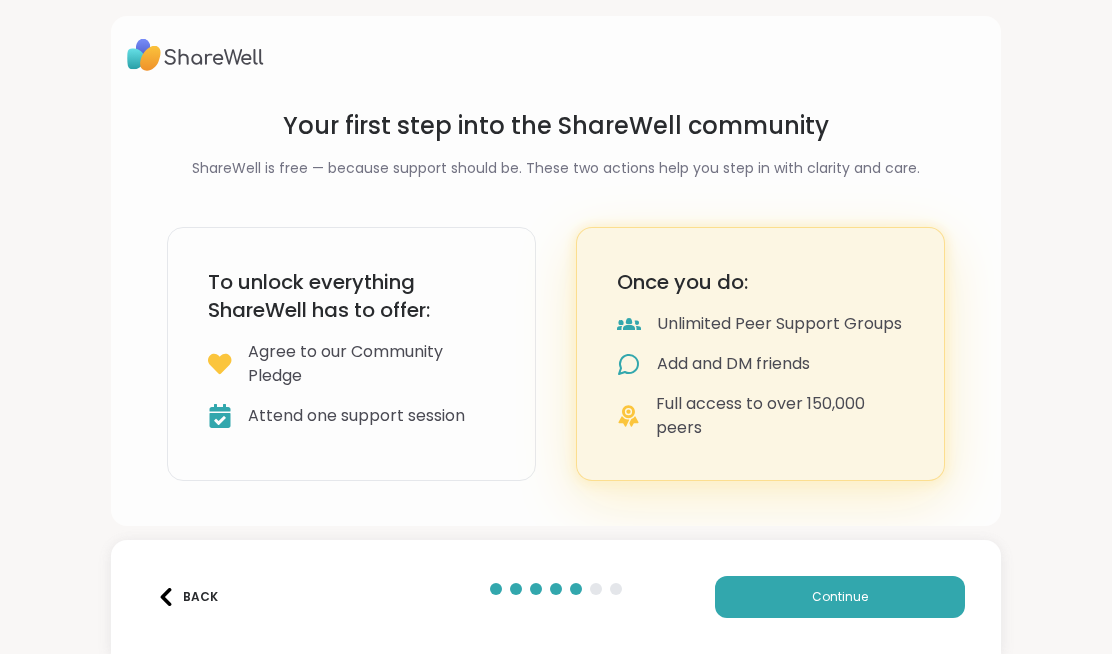 click on "Continue" at bounding box center (840, 597) 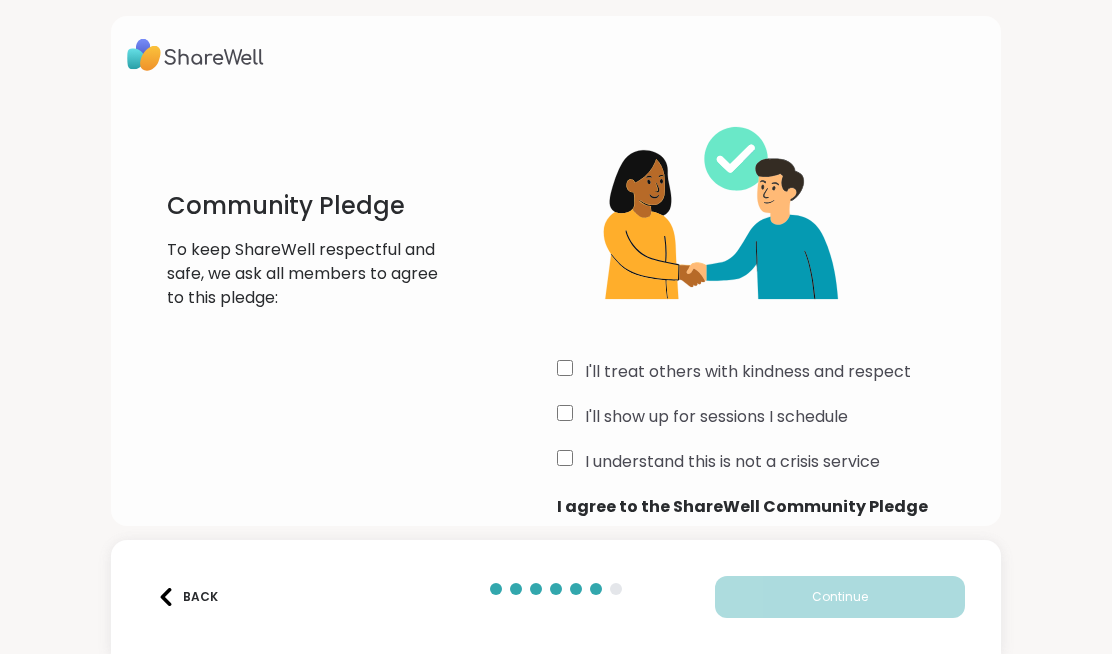 click on "Community Pledge To keep ShareWell respectful and safe, we ask all members to agree to this pledge: I'll treat others with kindness and respect I'll show up for sessions I schedule I understand this is not a crisis service I agree to the ShareWell Community Pledge" at bounding box center [556, 306] 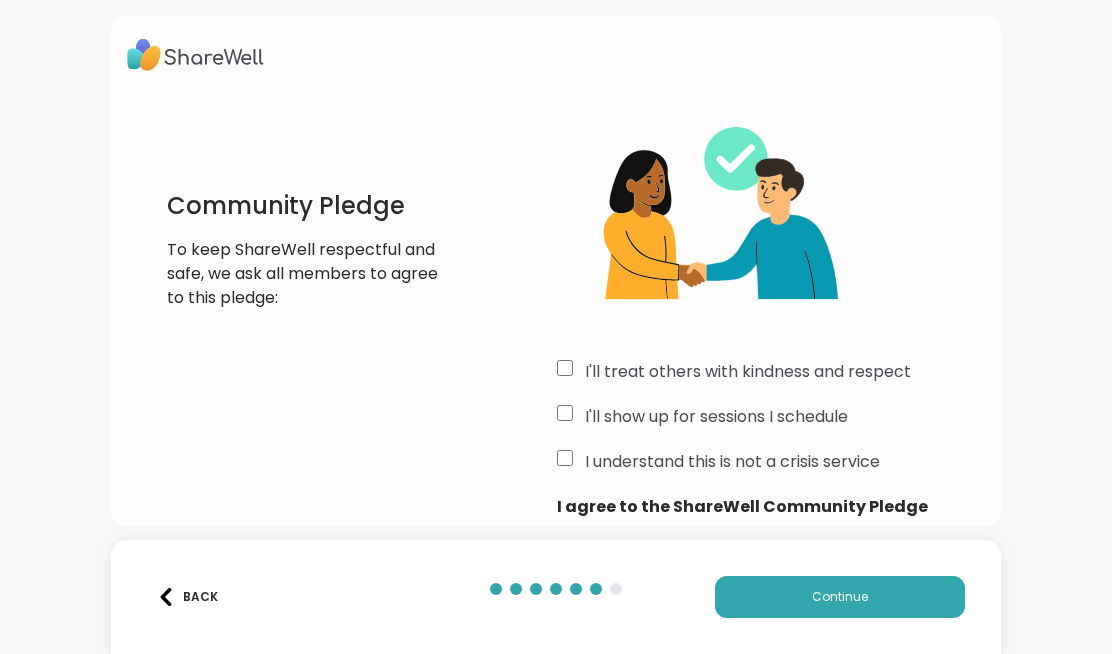 click on "Continue" at bounding box center [840, 597] 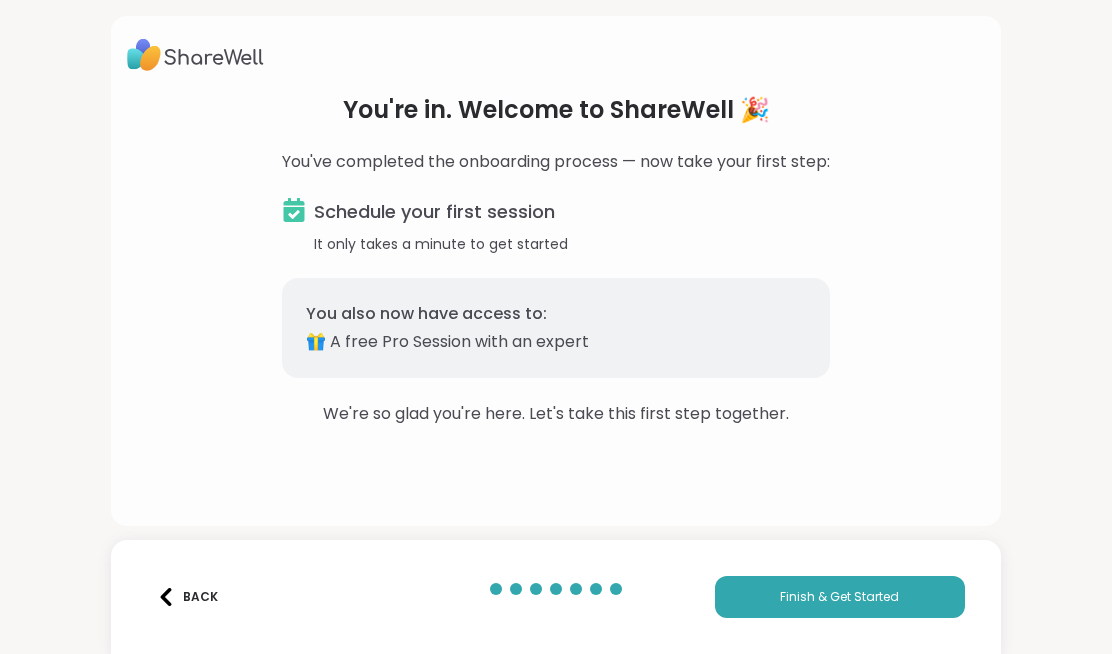 click on "Finish & Get Started" at bounding box center [840, 597] 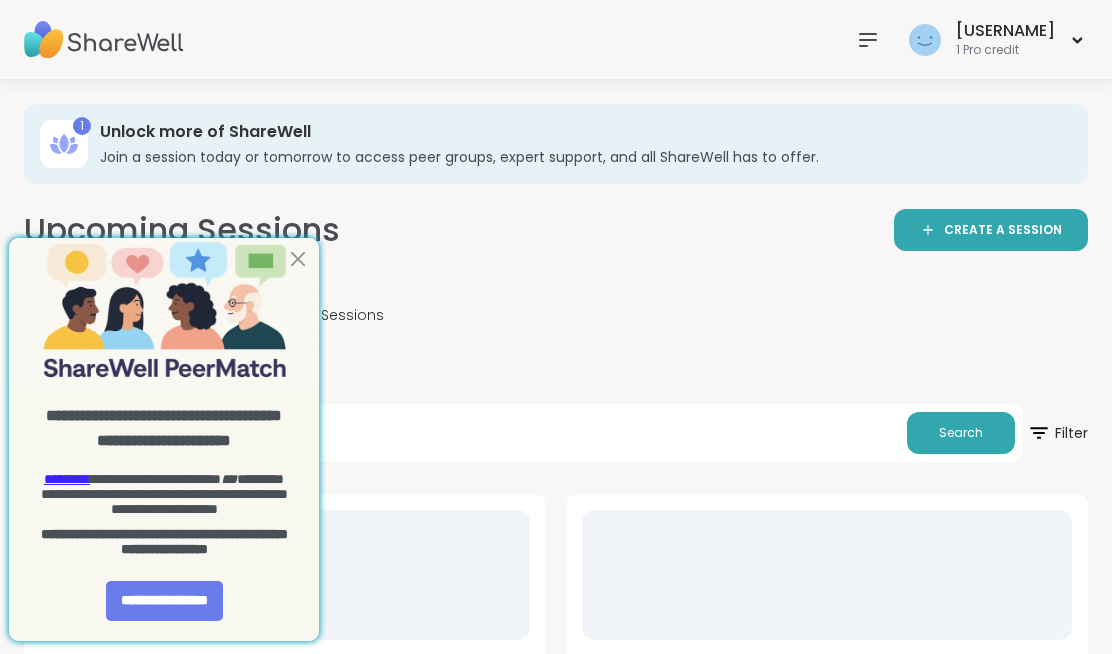 scroll, scrollTop: 0, scrollLeft: 0, axis: both 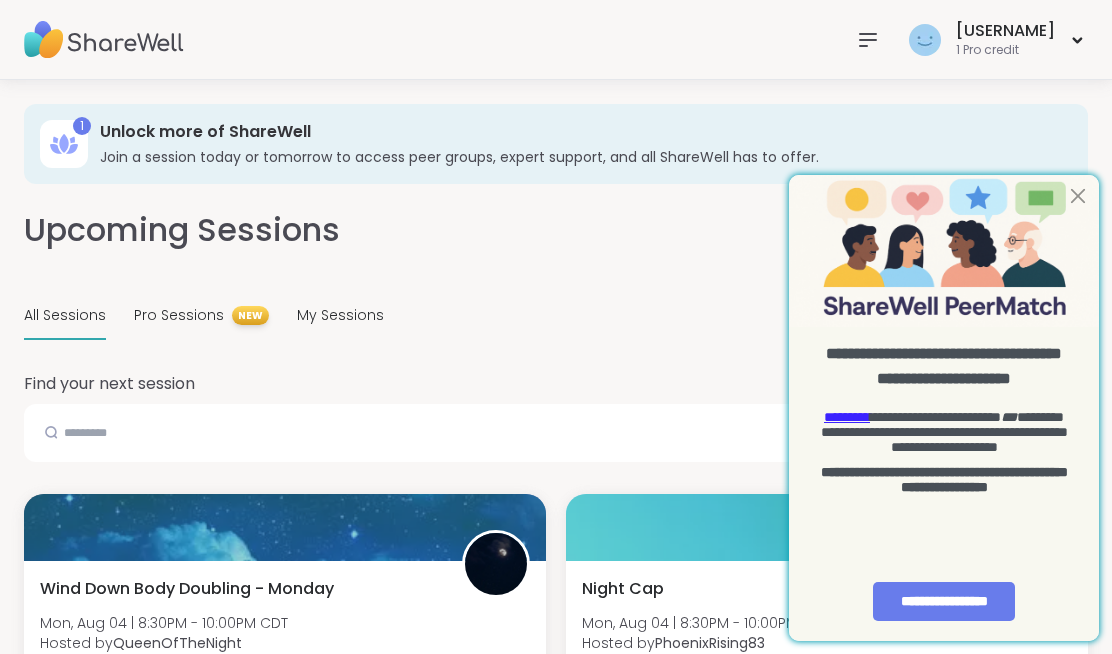 click at bounding box center (944, 250) 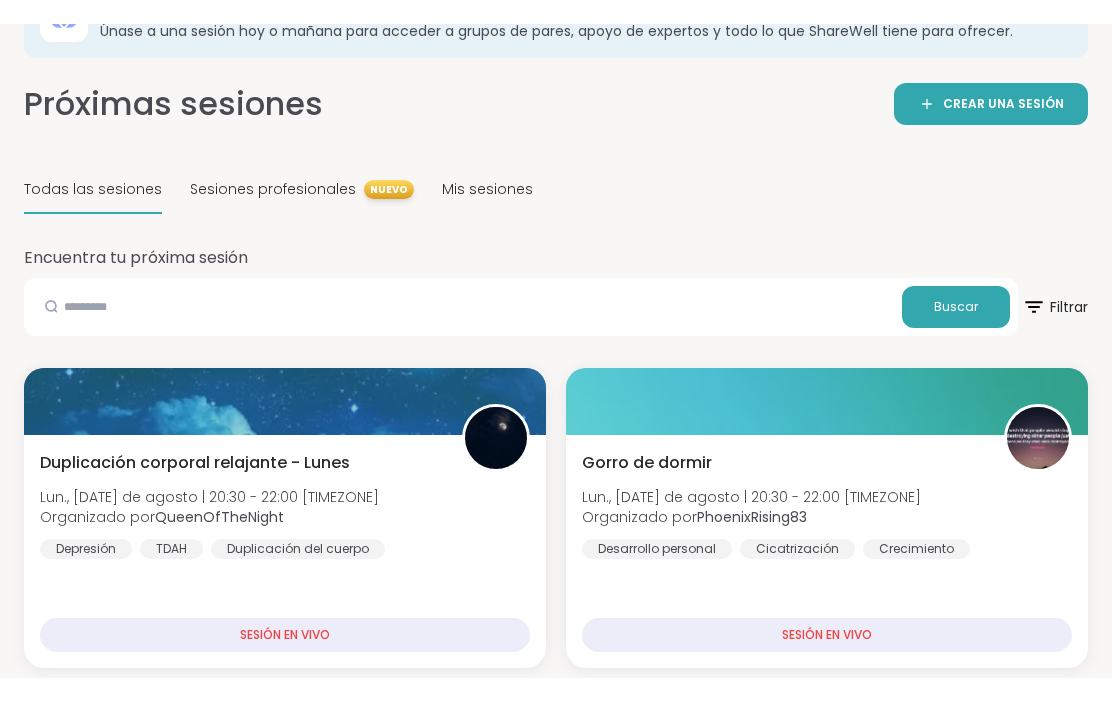 scroll, scrollTop: 0, scrollLeft: 0, axis: both 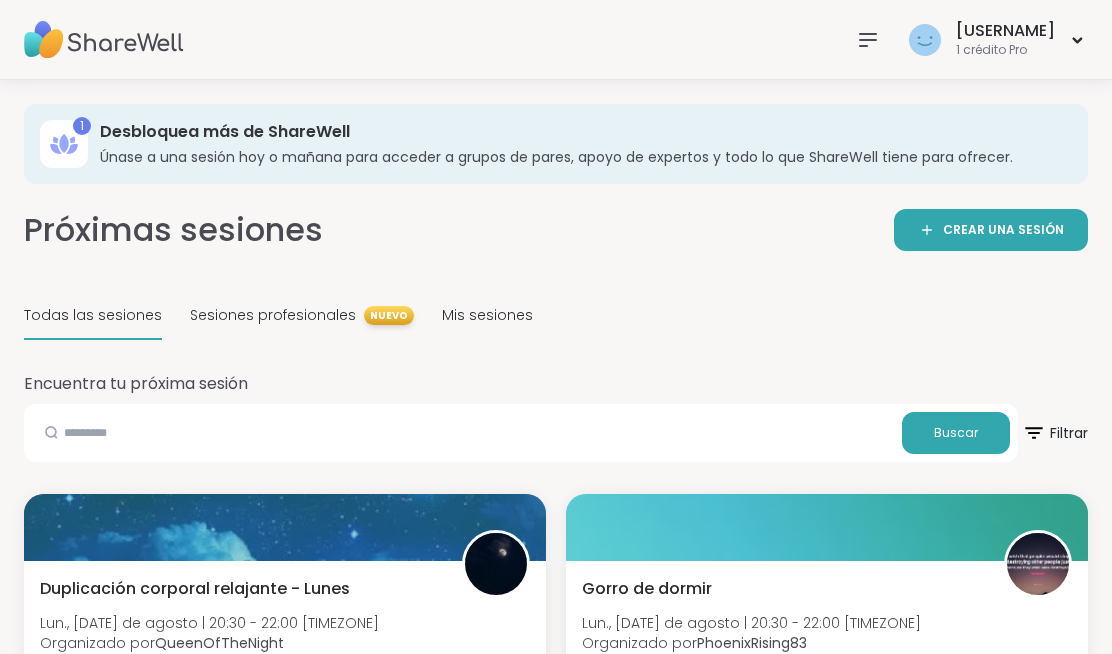 click on "CREAR UNA SESIÓN" at bounding box center [1003, 229] 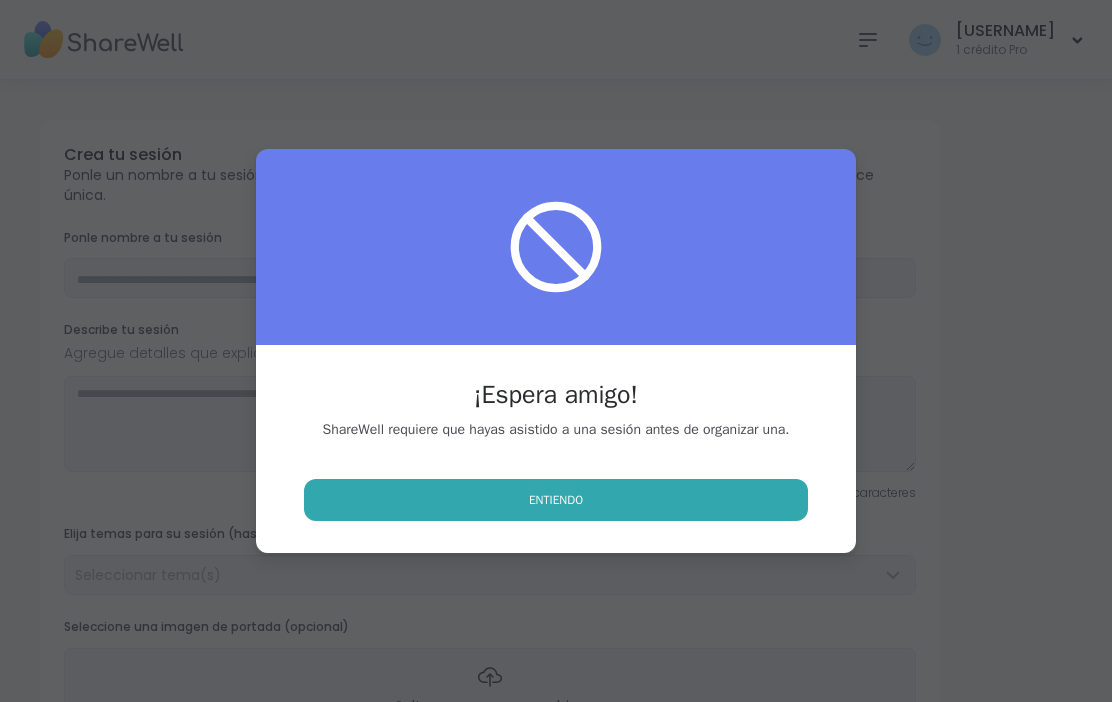 click on "Entiendo" at bounding box center (556, 500) 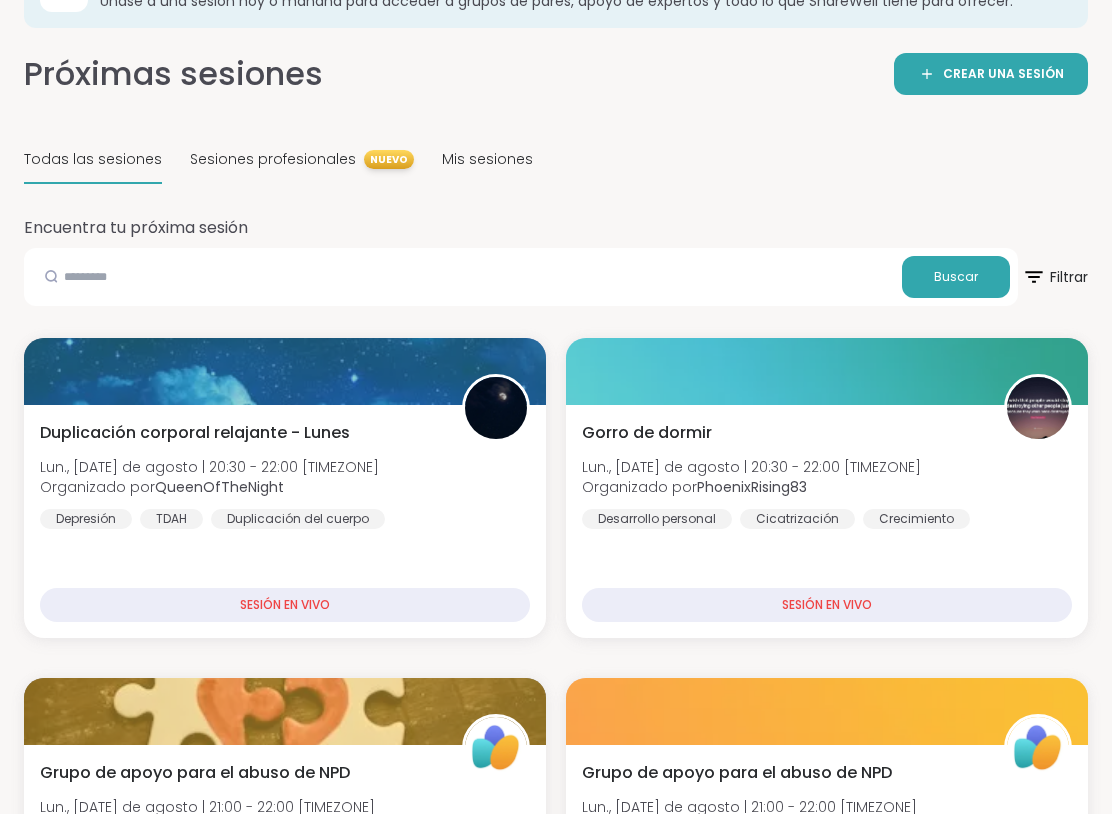 click on "Mis sesiones" at bounding box center [487, 160] 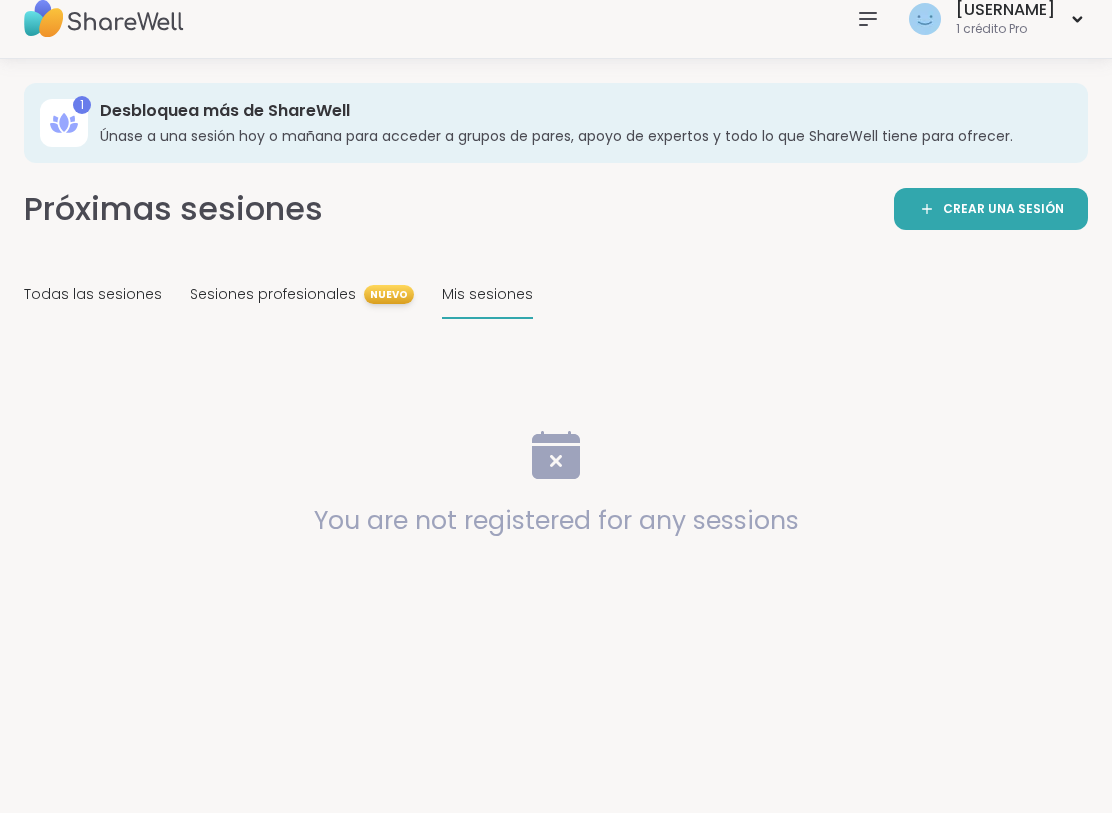 scroll, scrollTop: 20, scrollLeft: 0, axis: vertical 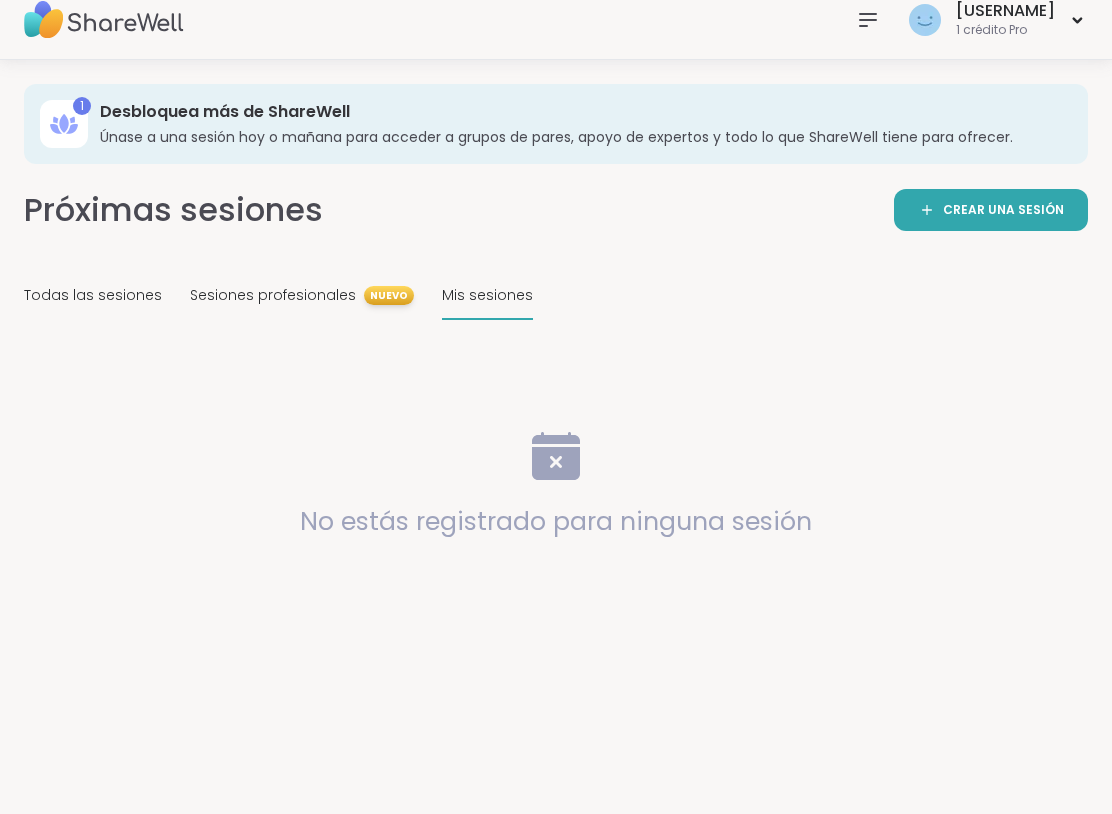 click on "Todas las sesiones" at bounding box center (93, 295) 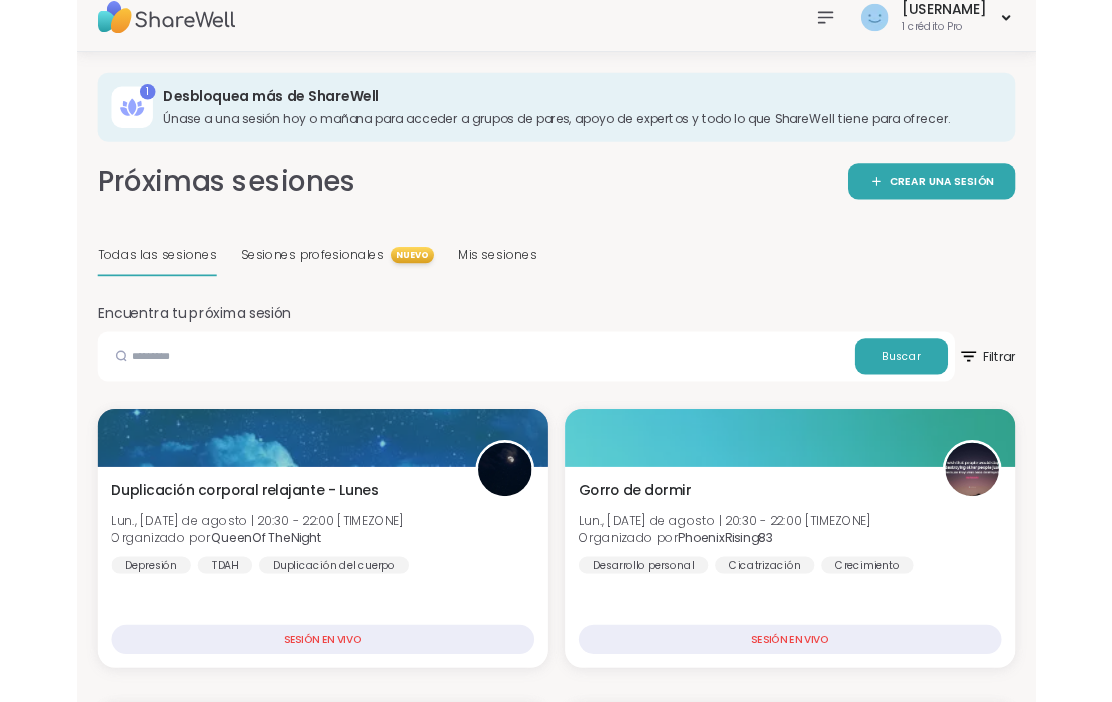 scroll, scrollTop: 0, scrollLeft: 0, axis: both 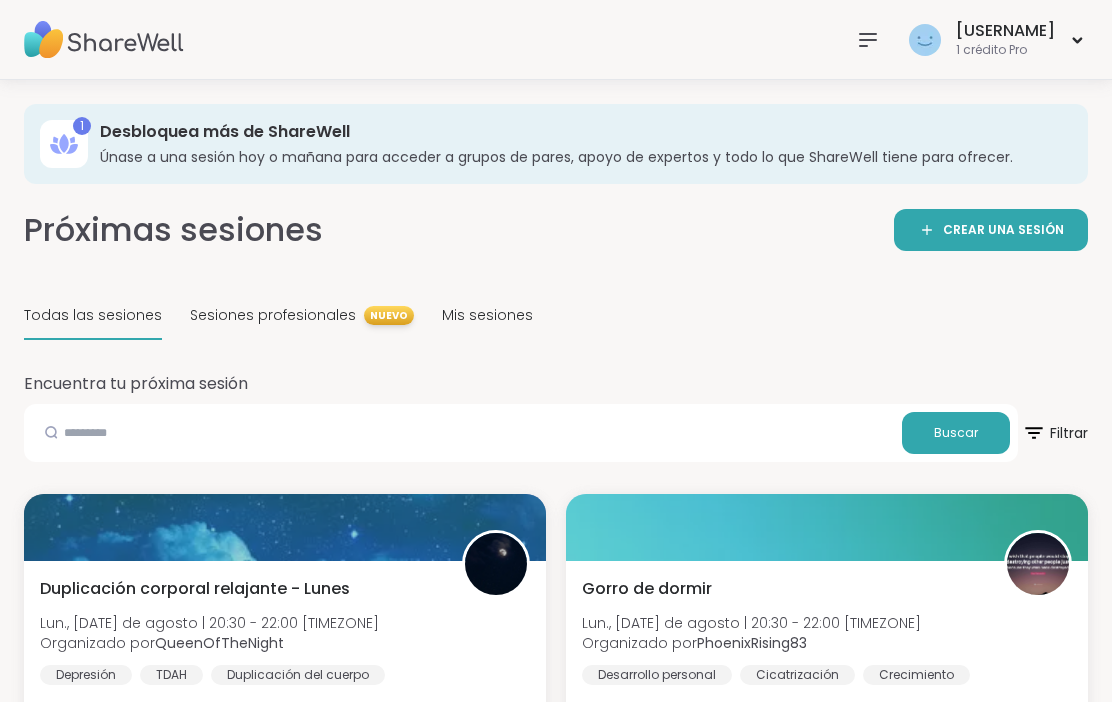 click on "1 crédito Pro" at bounding box center (1005, 50) 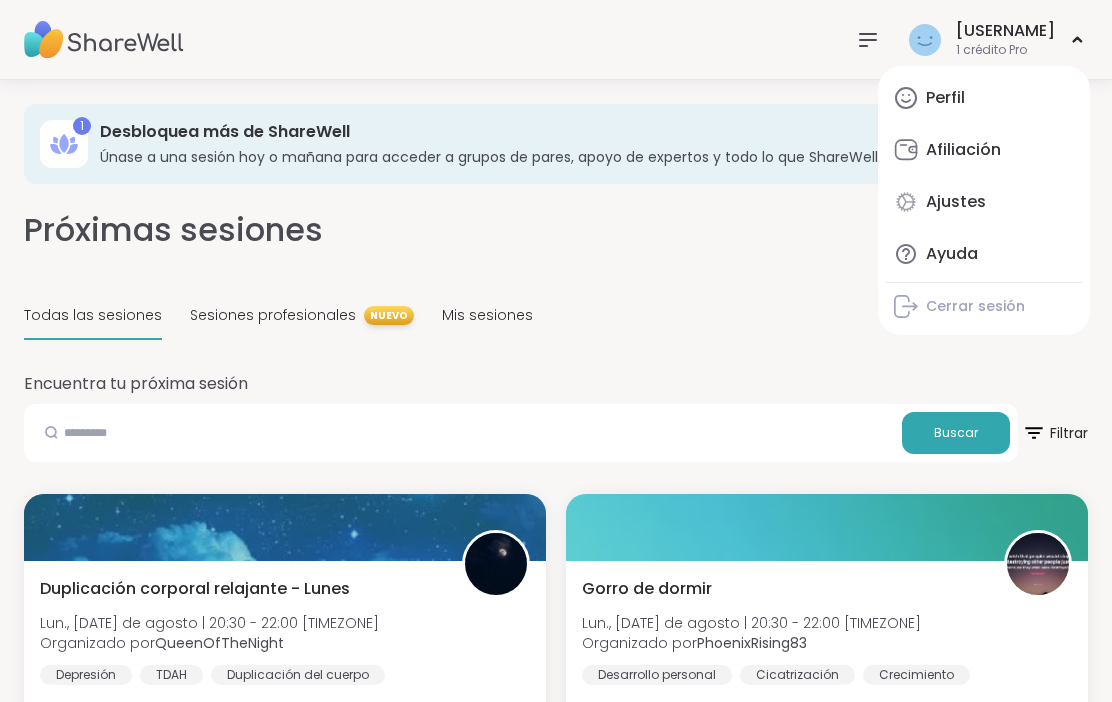 click on "Perfil" at bounding box center (984, 98) 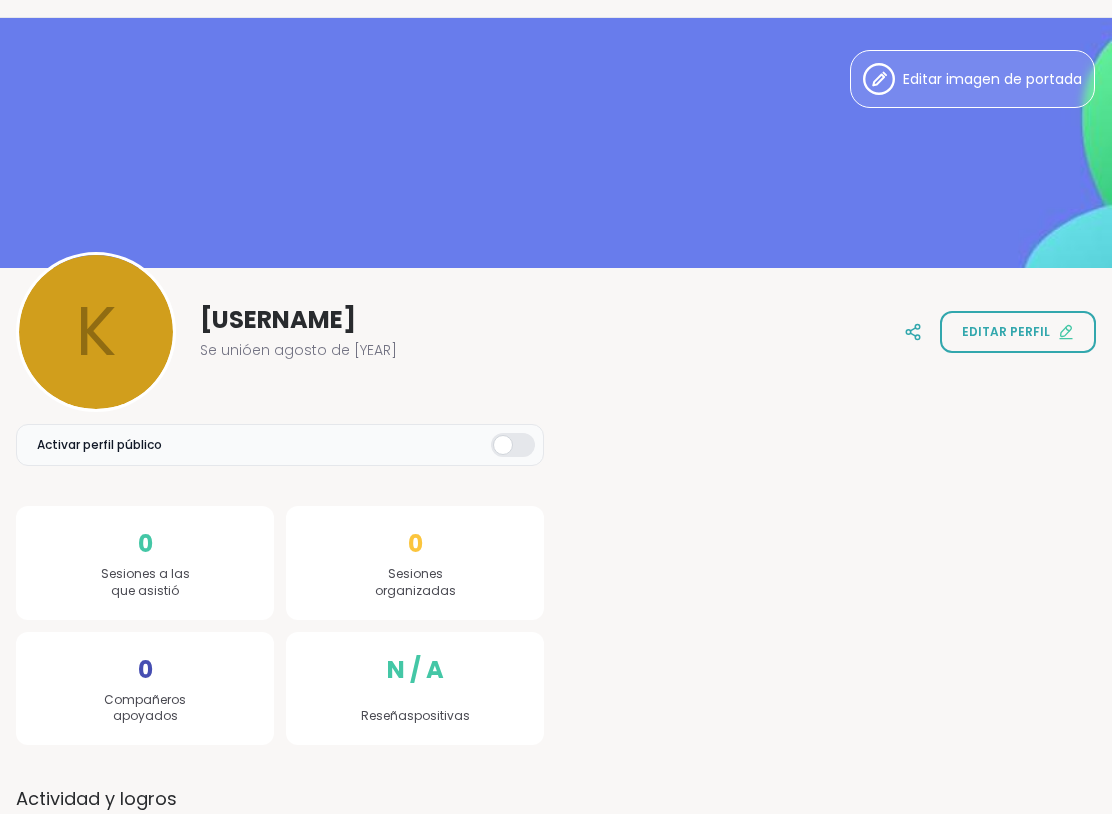 scroll, scrollTop: 0, scrollLeft: 0, axis: both 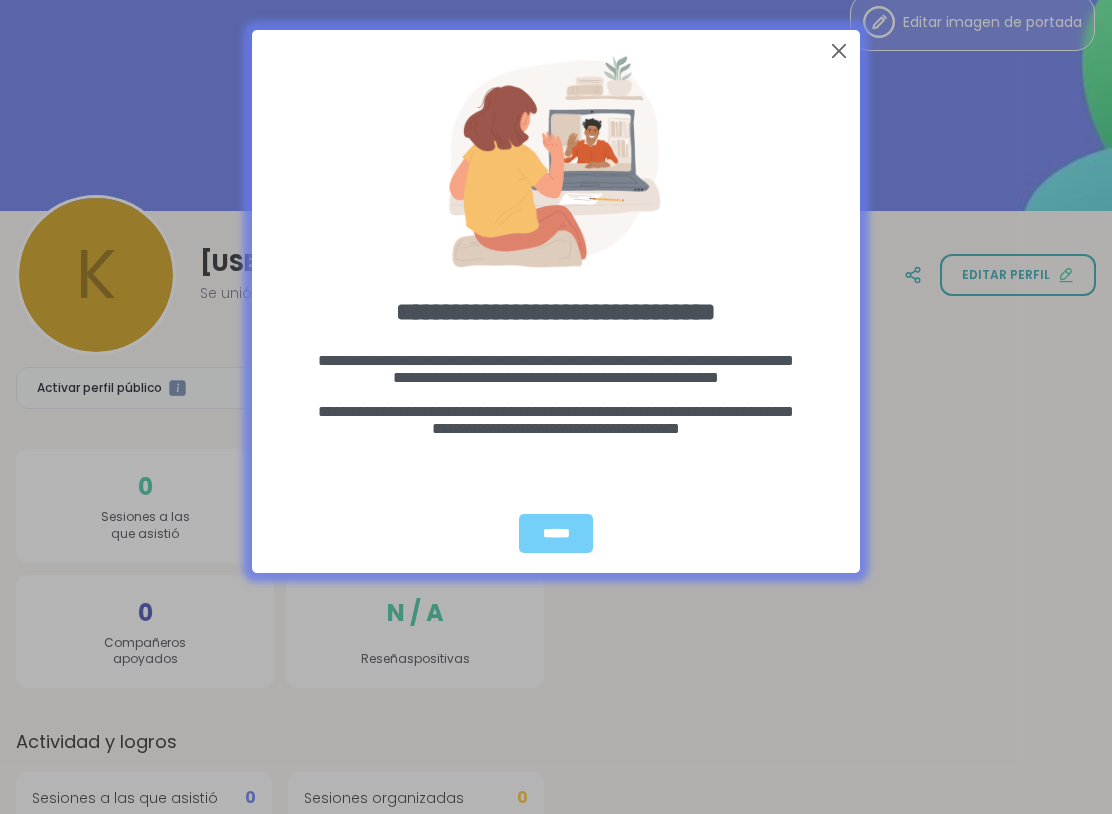 click on "*****" at bounding box center [556, 533] 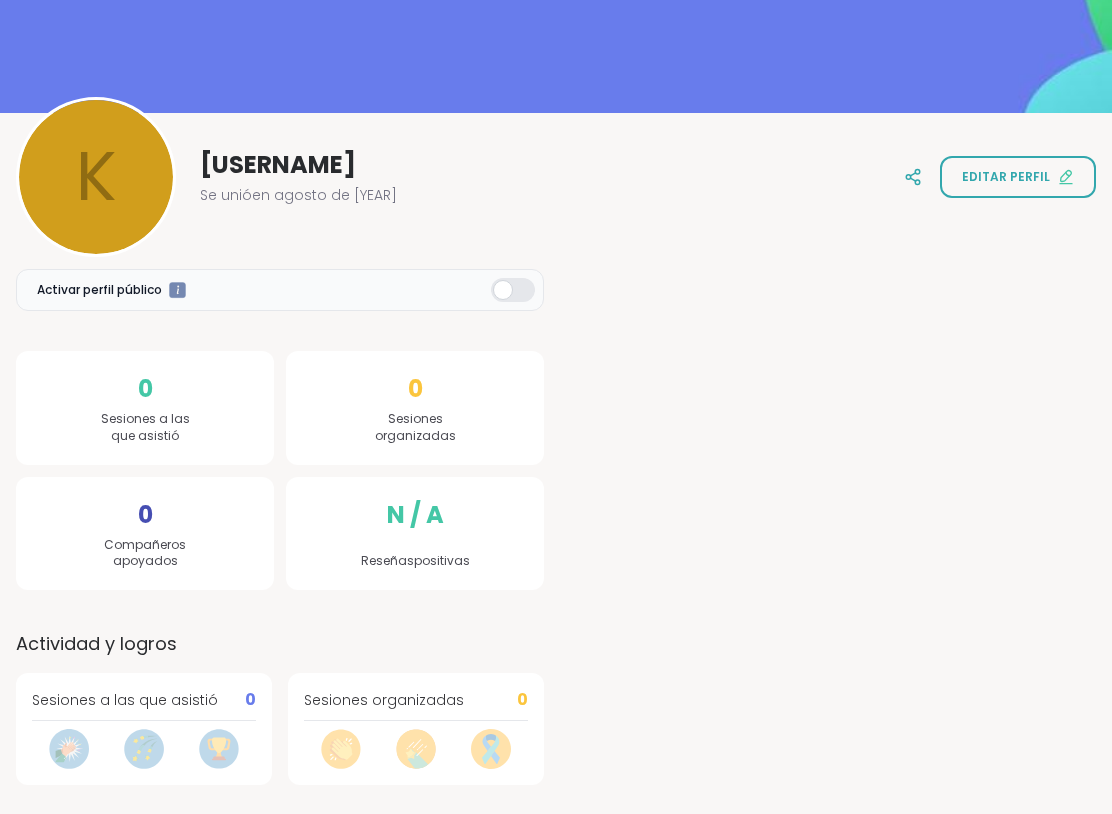 scroll, scrollTop: 222, scrollLeft: 0, axis: vertical 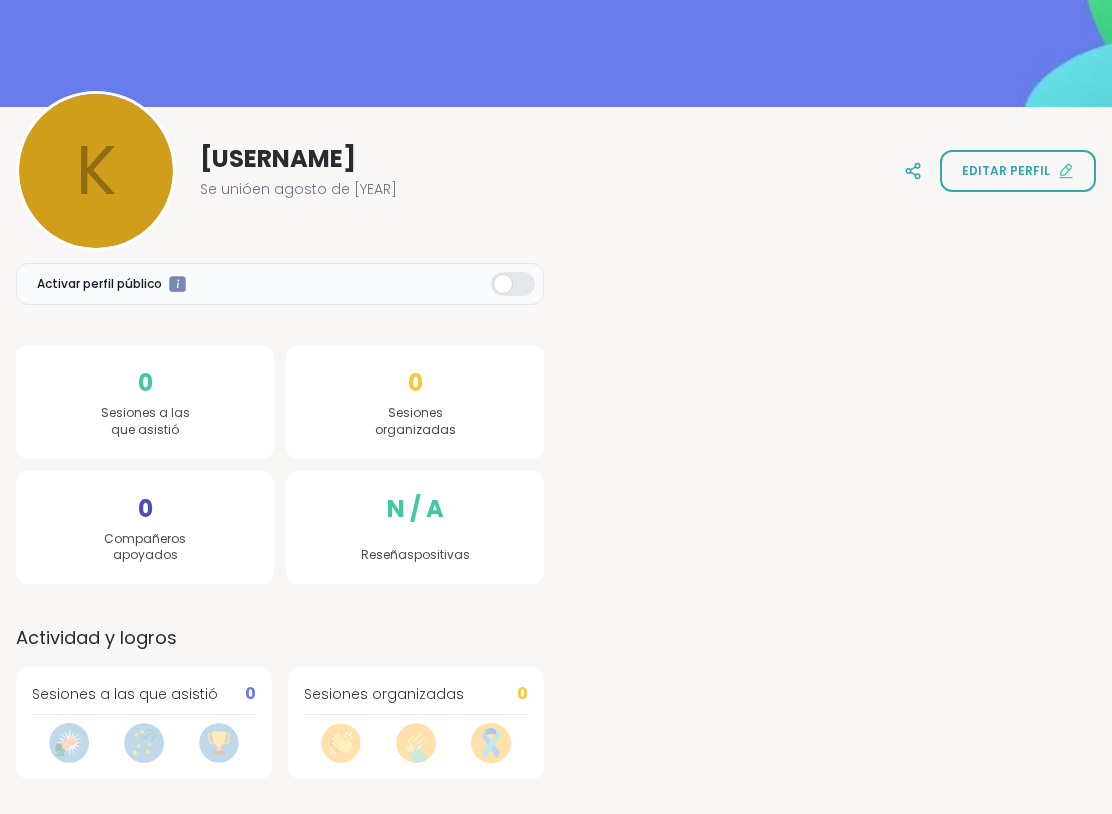 click at bounding box center (513, 285) 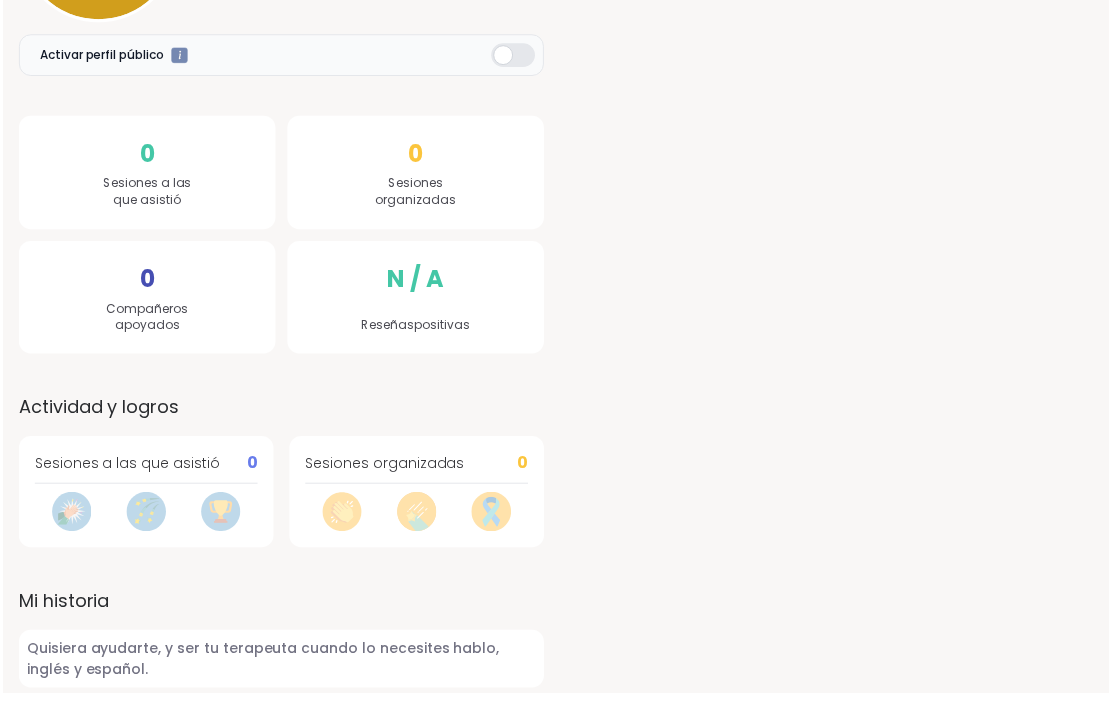 scroll, scrollTop: 457, scrollLeft: 0, axis: vertical 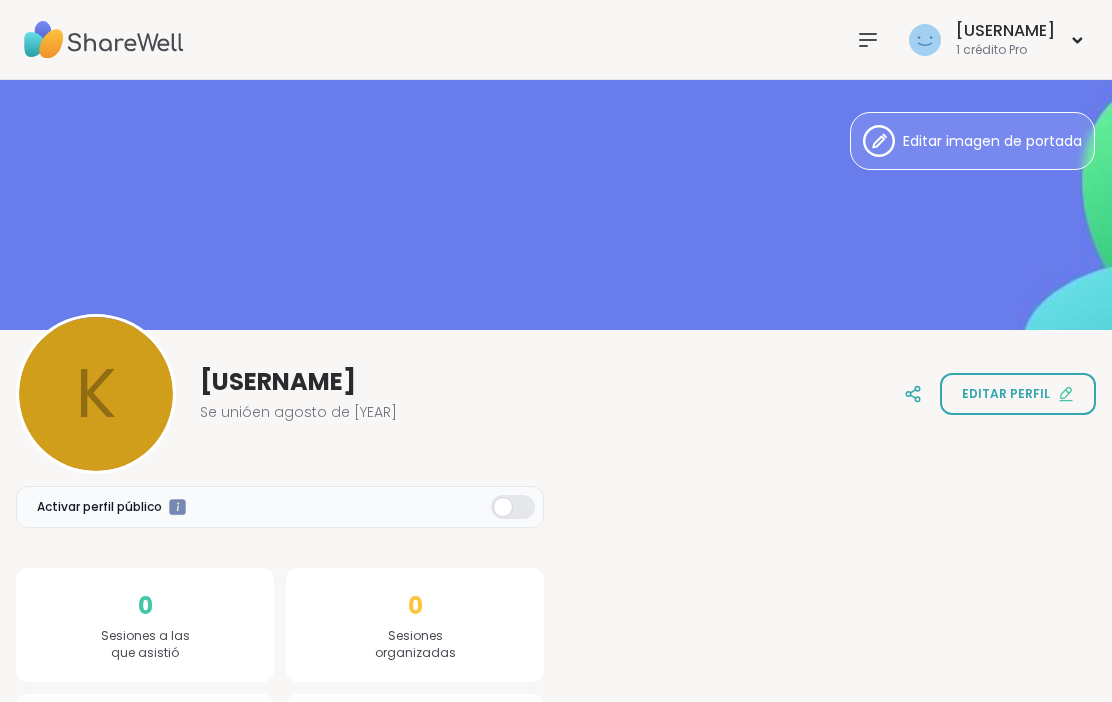 click on "Editar imagen de portada" at bounding box center [992, 141] 